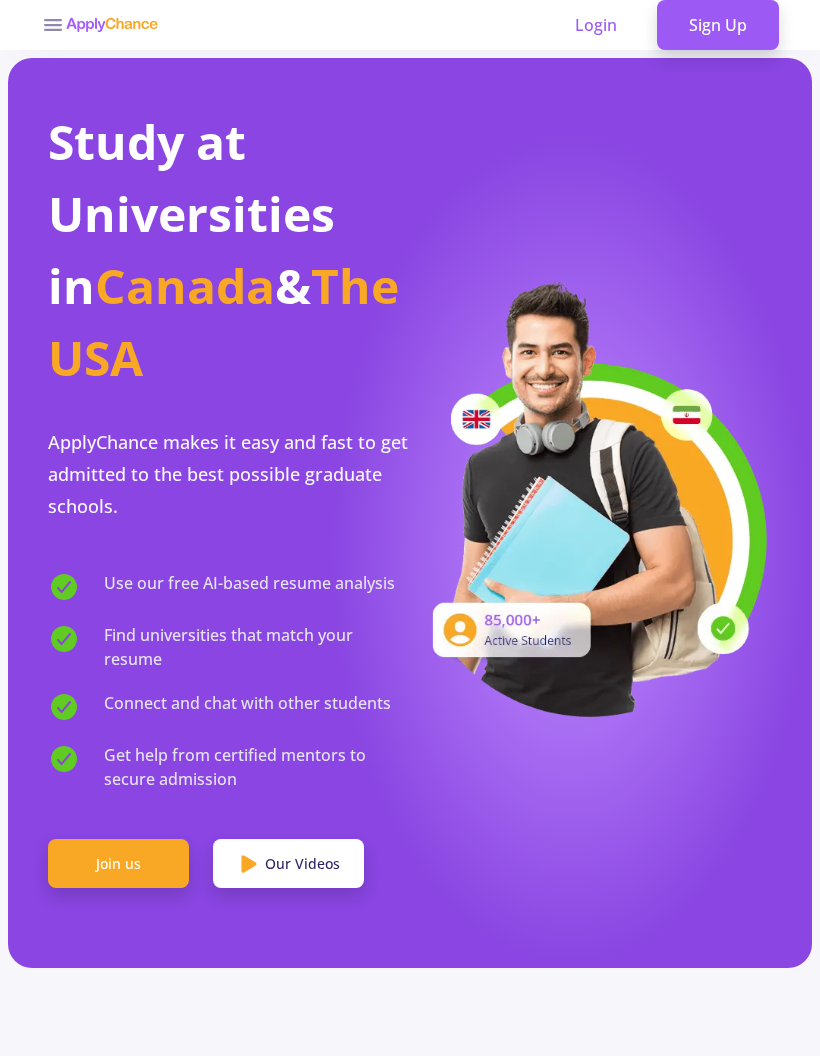 scroll, scrollTop: 0, scrollLeft: 0, axis: both 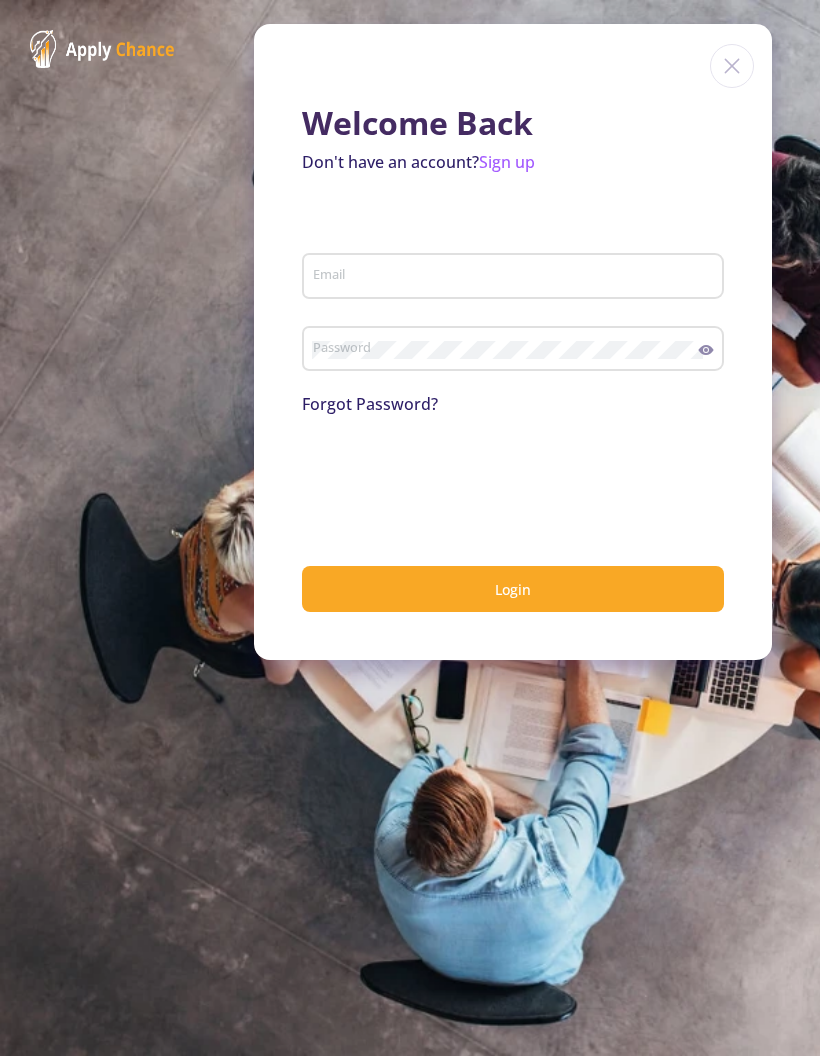click on "Email" at bounding box center [516, 277] 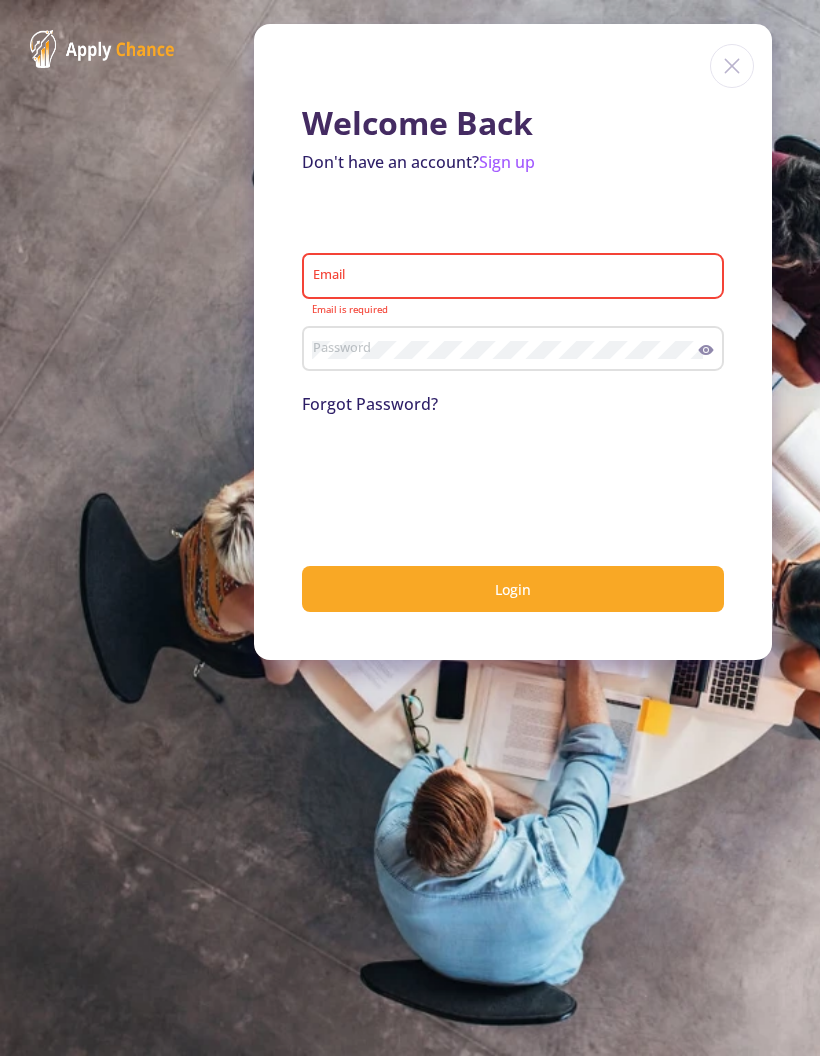 type on "[EMAIL]" 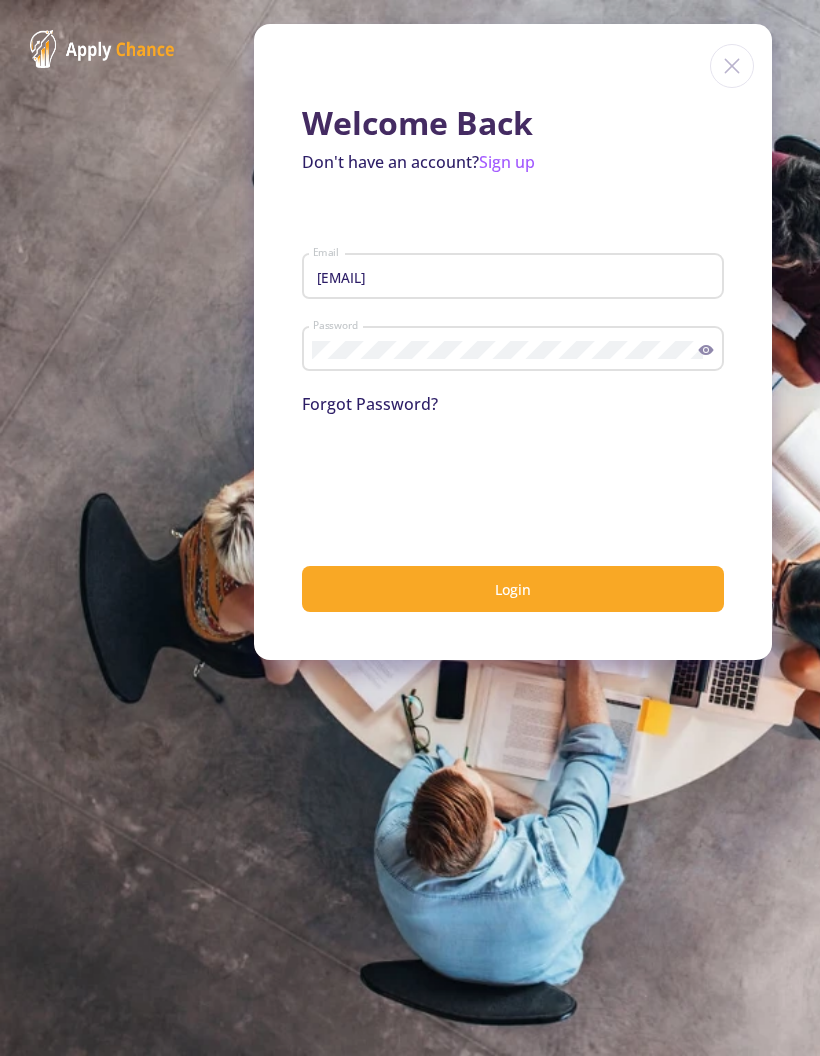 click on "Login" 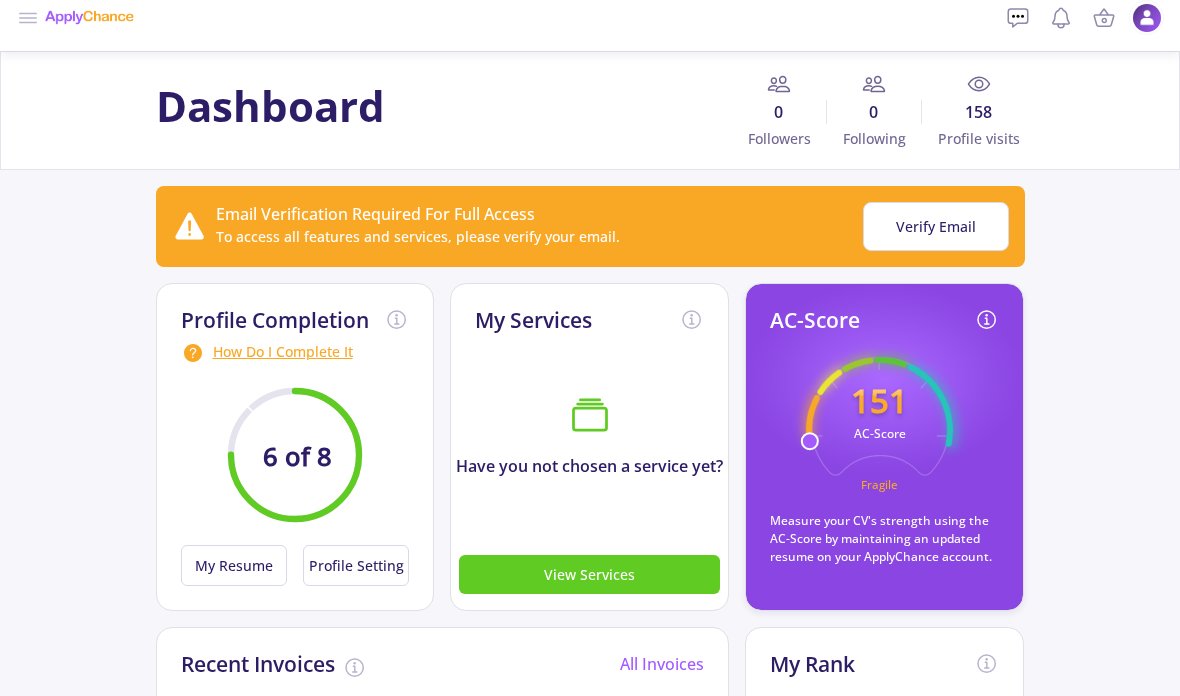 scroll, scrollTop: 0, scrollLeft: 0, axis: both 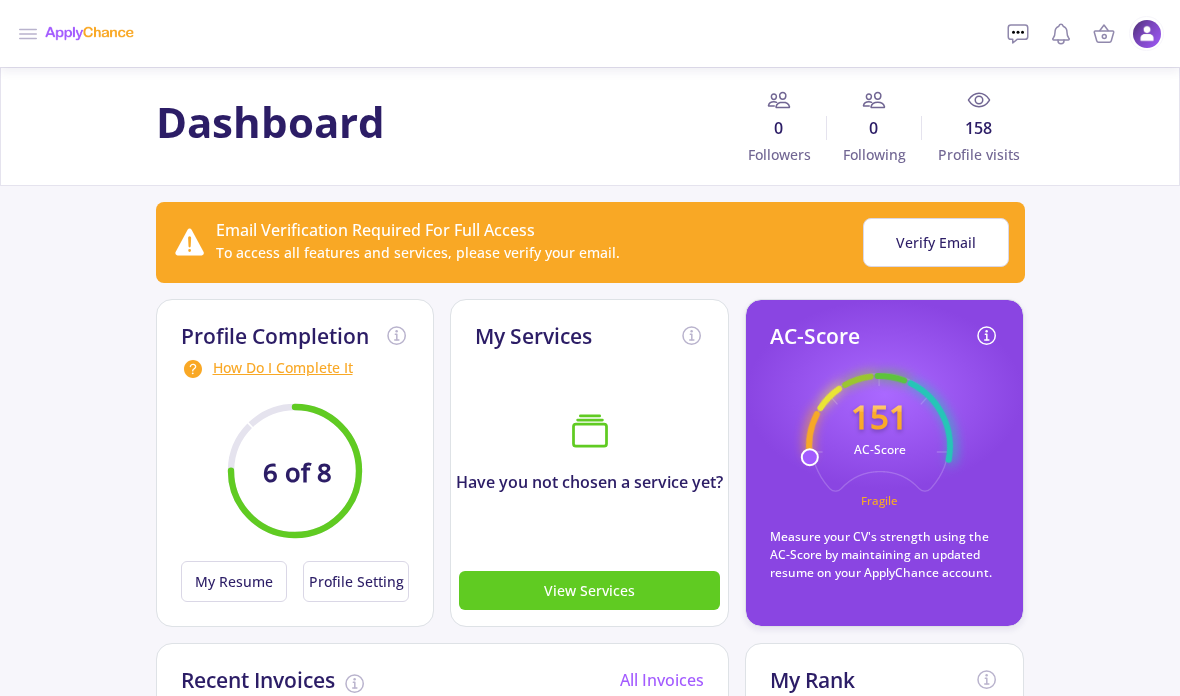 click 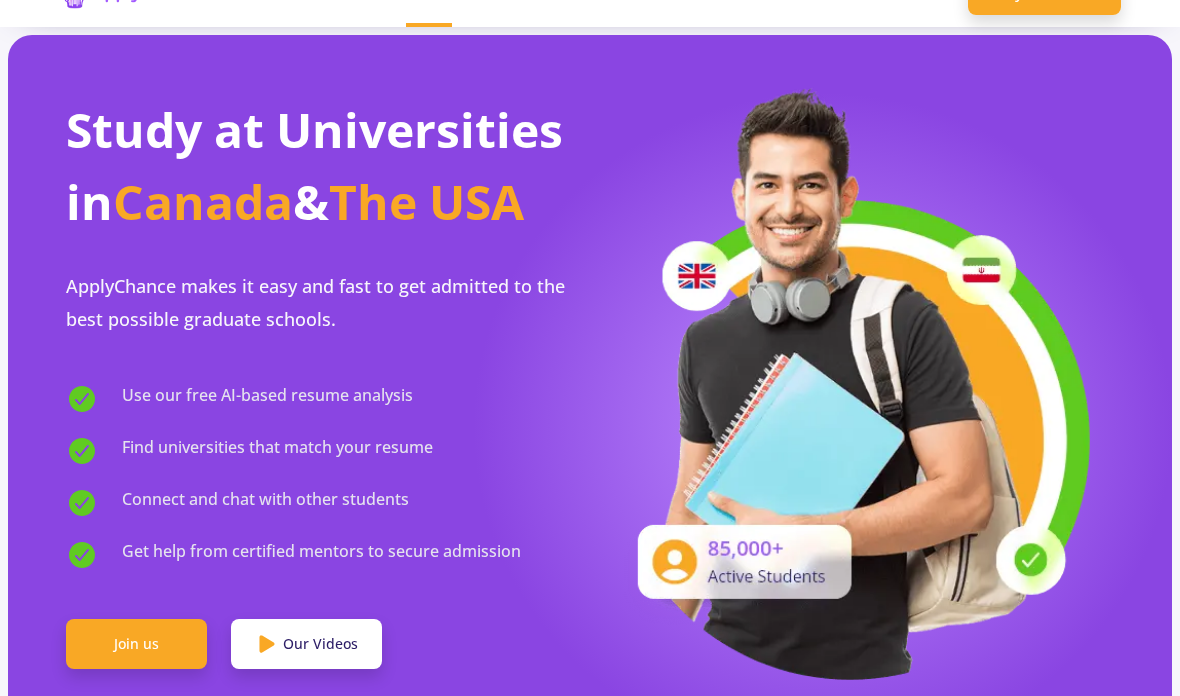 scroll, scrollTop: 0, scrollLeft: 0, axis: both 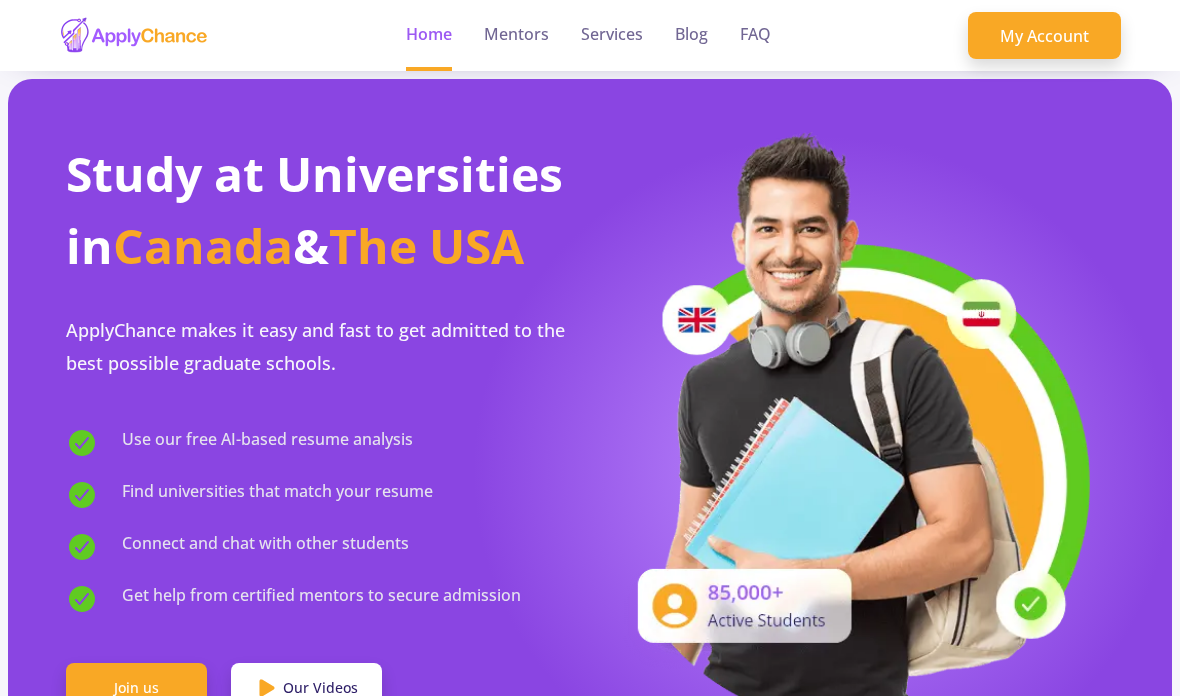click on "My Account" 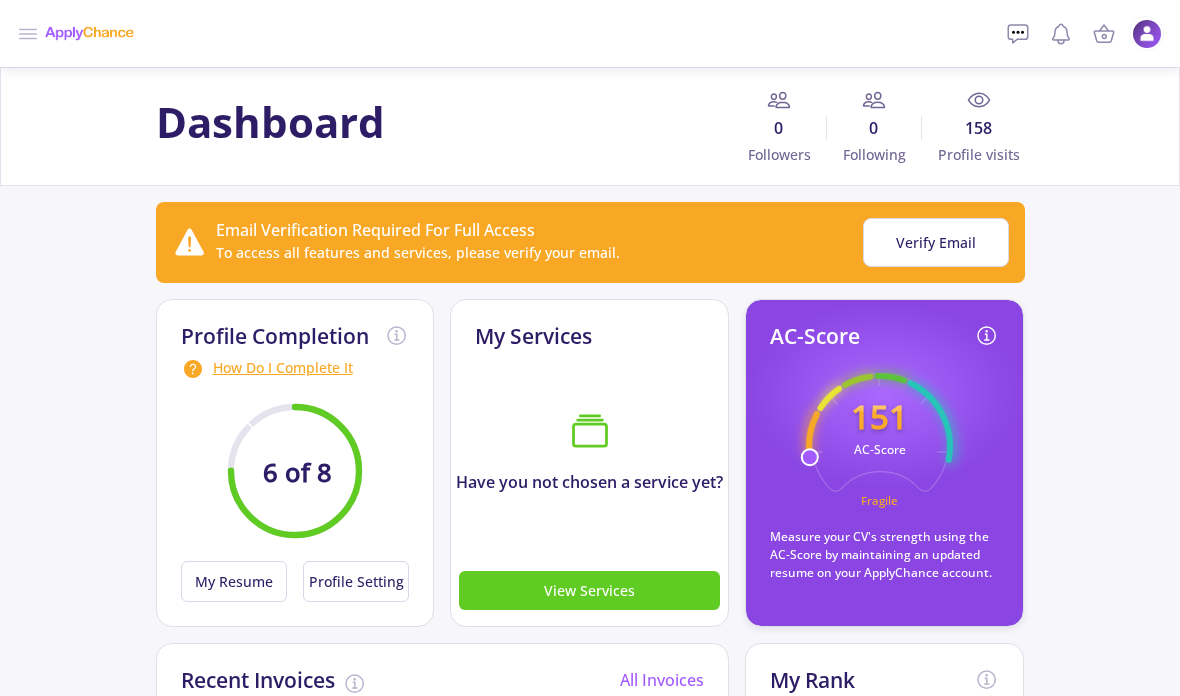click on "Verify Email" 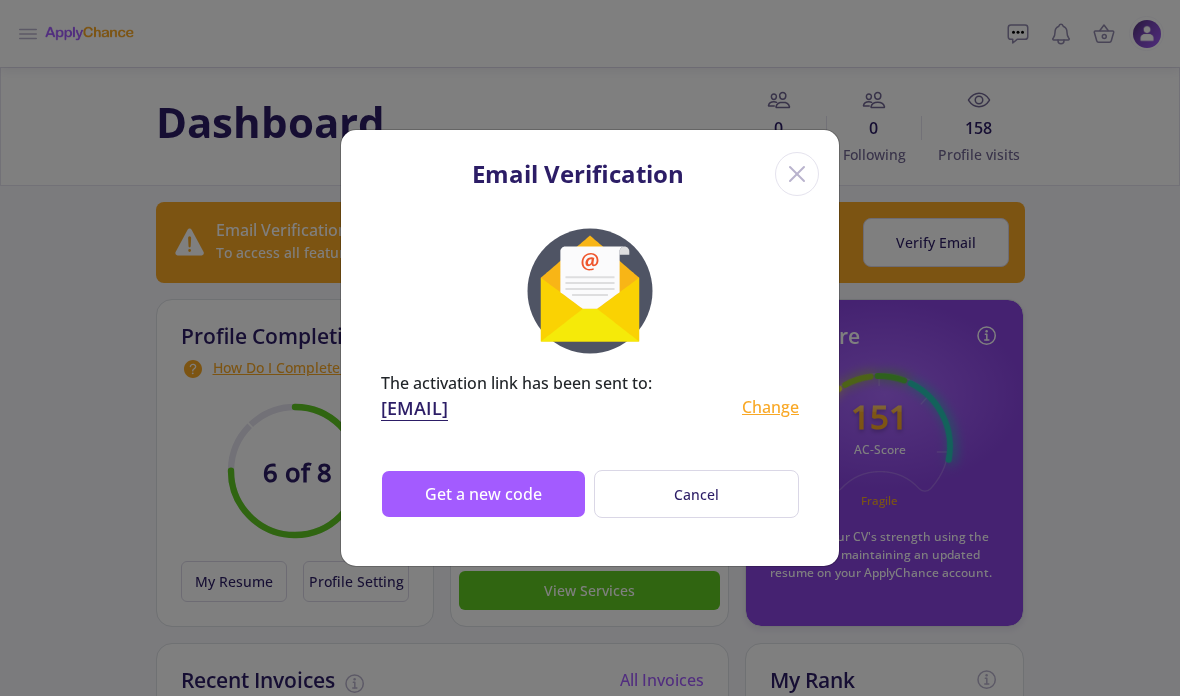 click on "Get a new code" at bounding box center [483, 494] 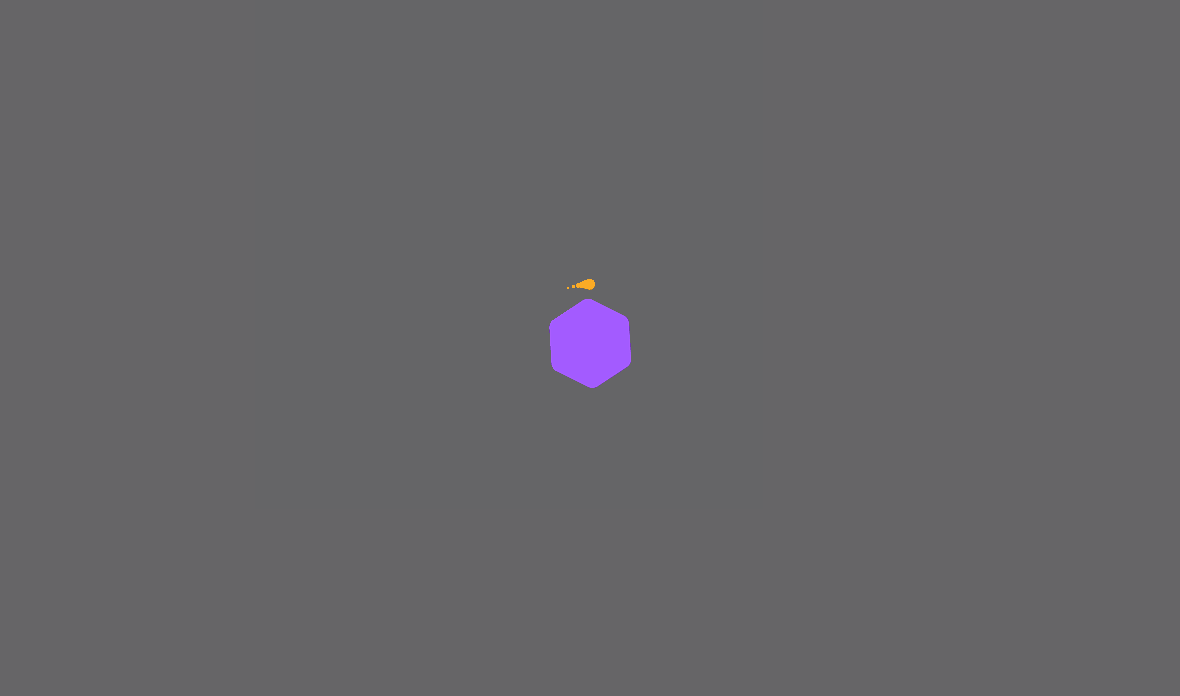 scroll, scrollTop: 0, scrollLeft: 0, axis: both 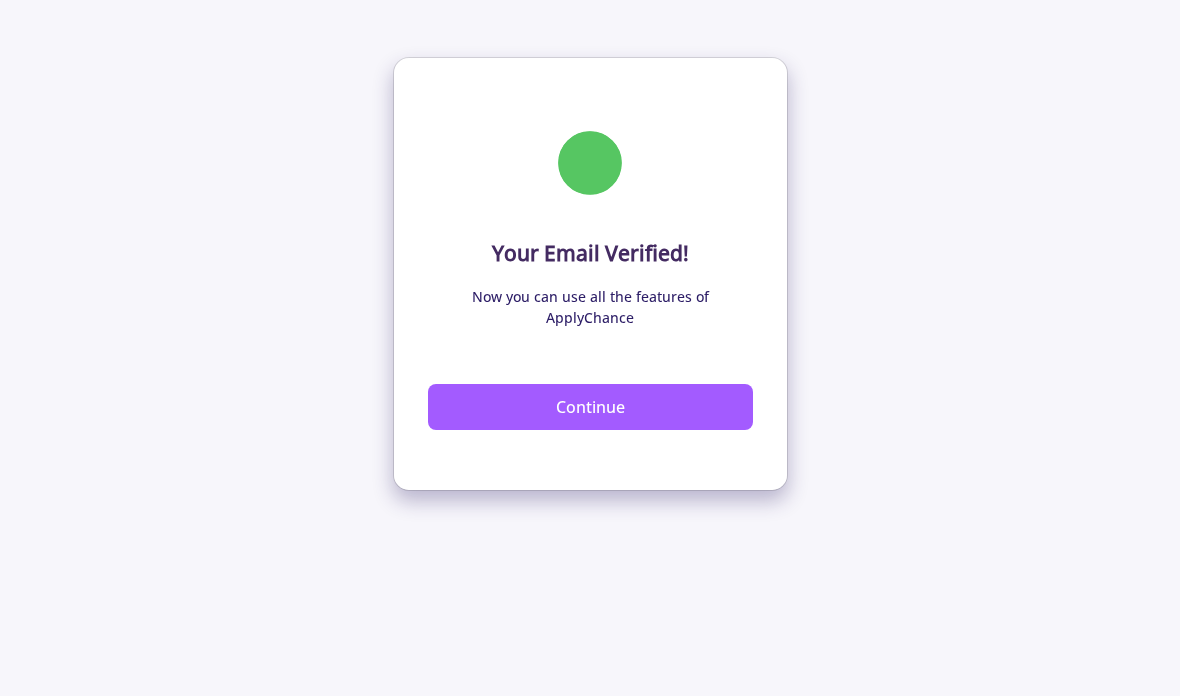 click on "Continue" 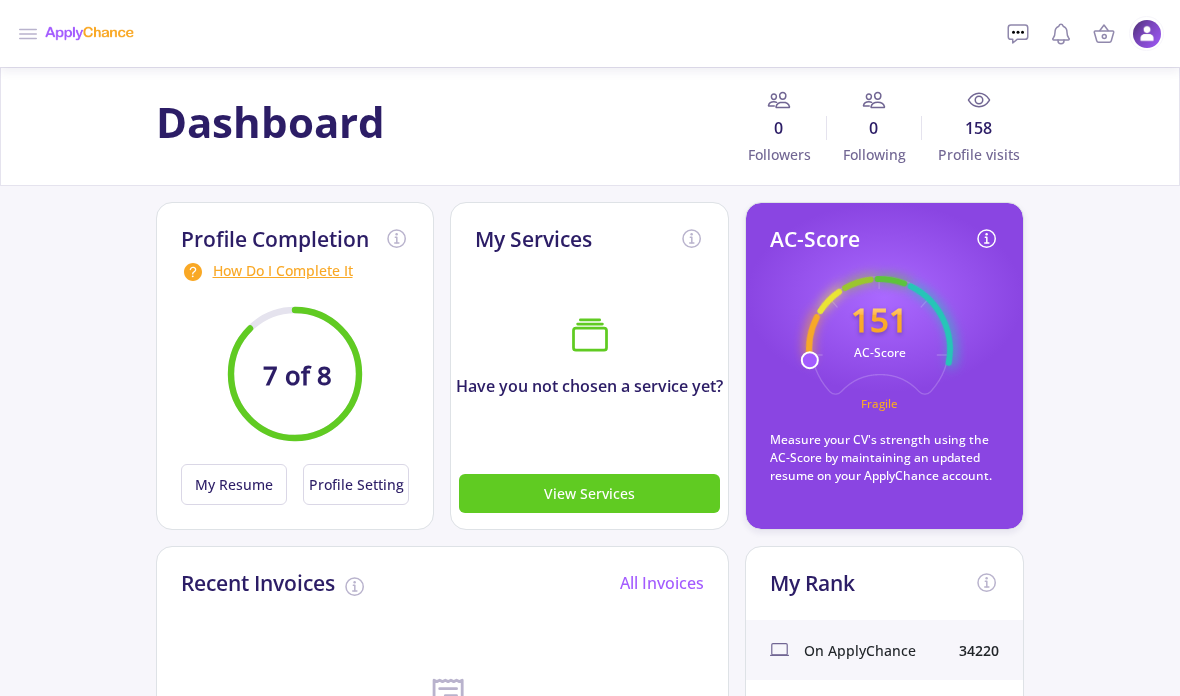 click 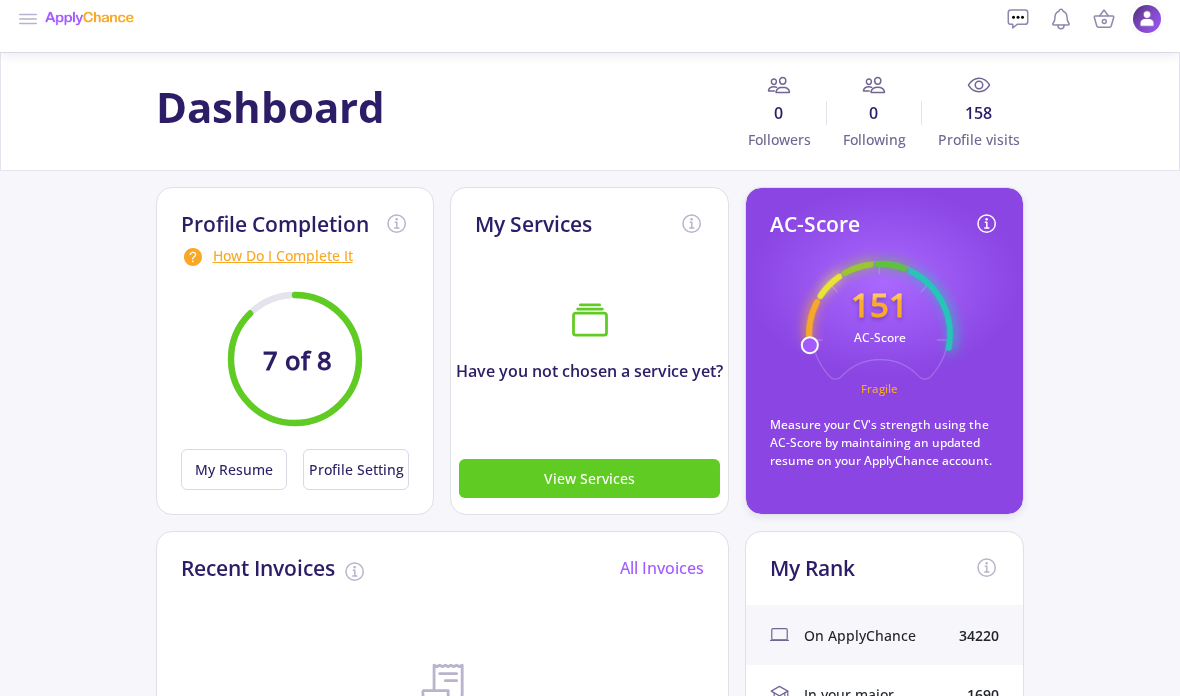 scroll, scrollTop: 0, scrollLeft: 0, axis: both 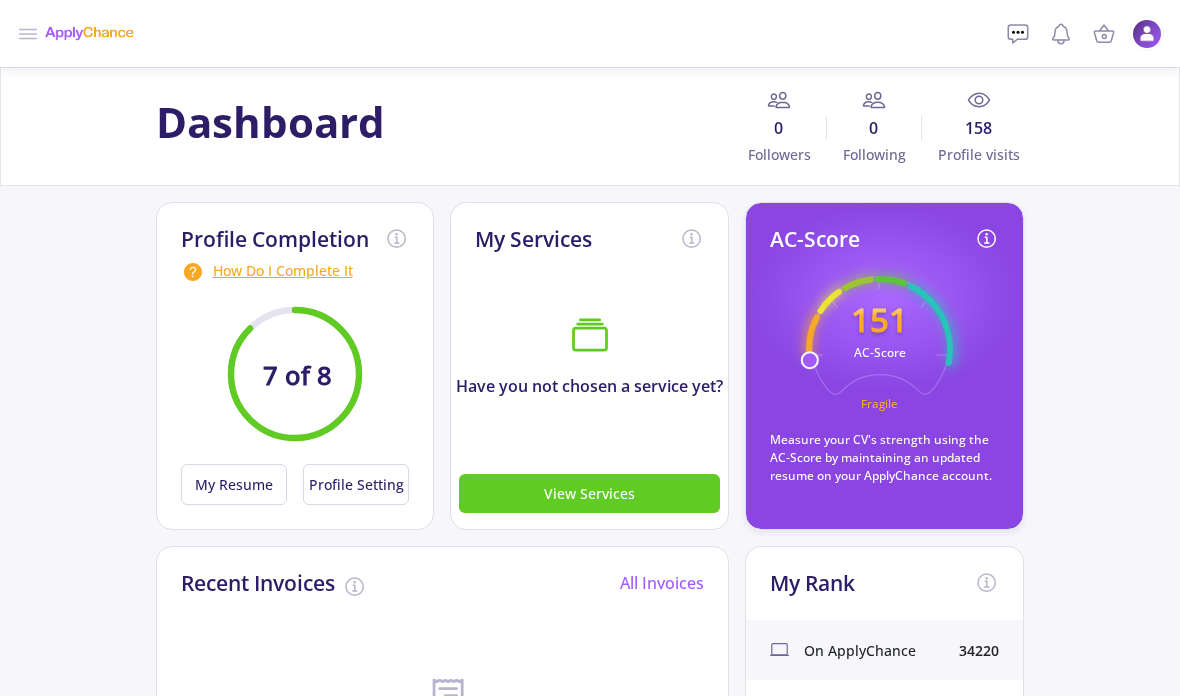 click at bounding box center [1147, 34] 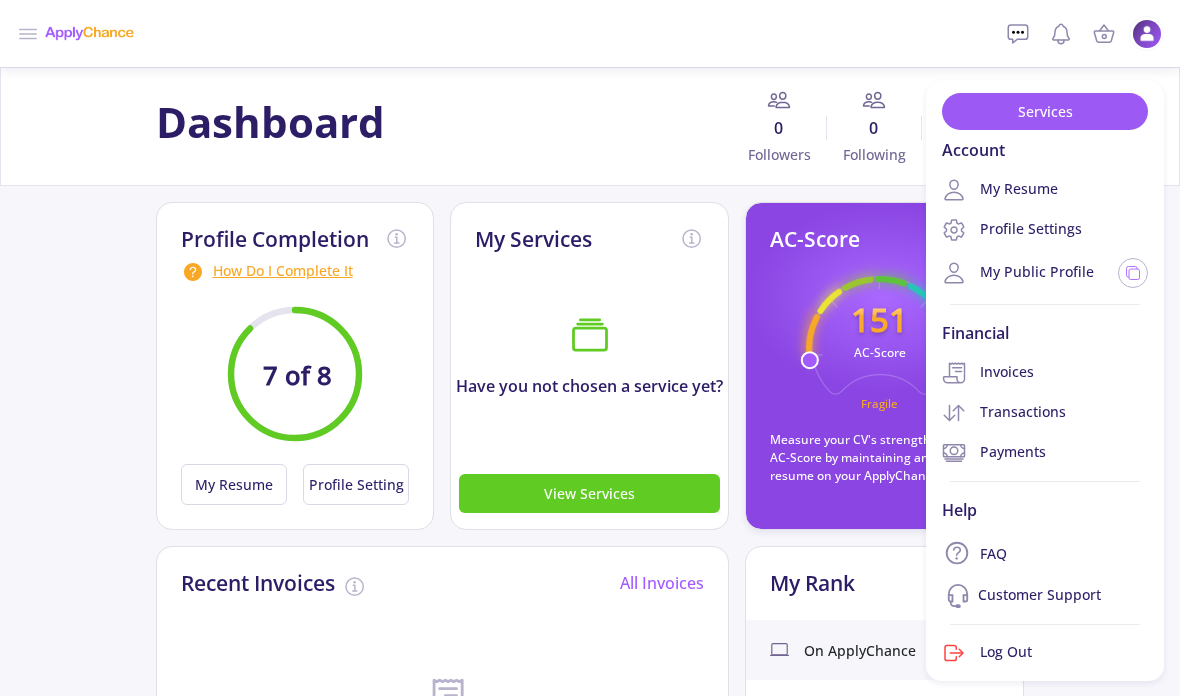 click 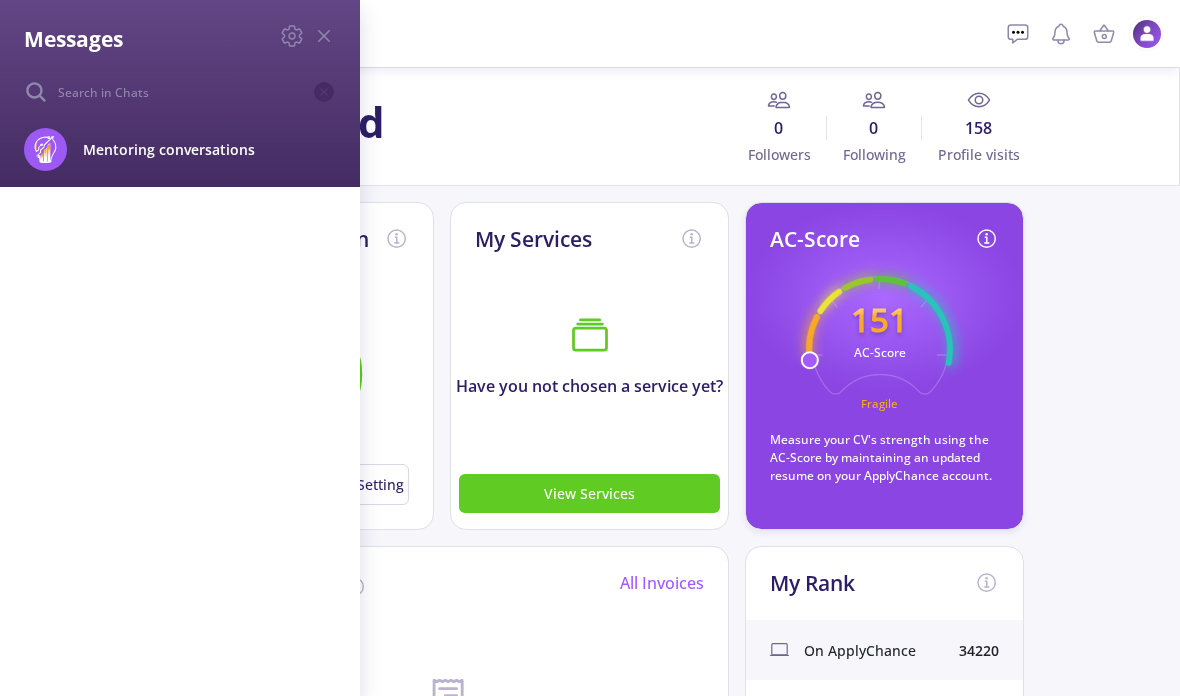 click 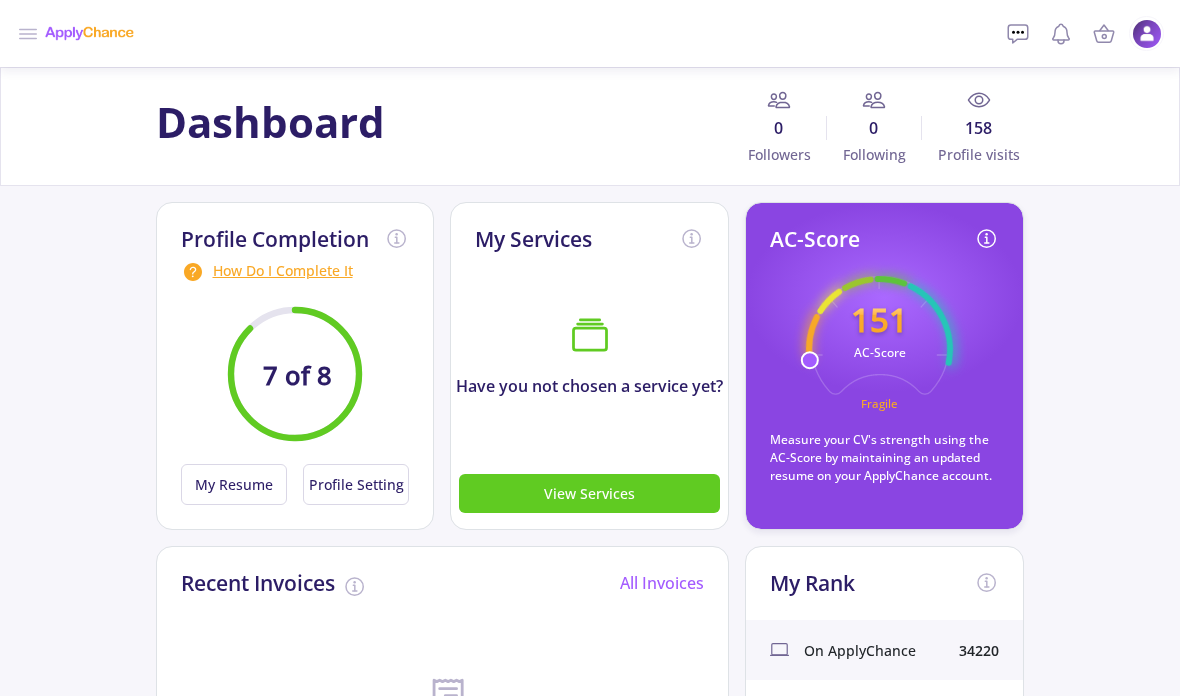 click 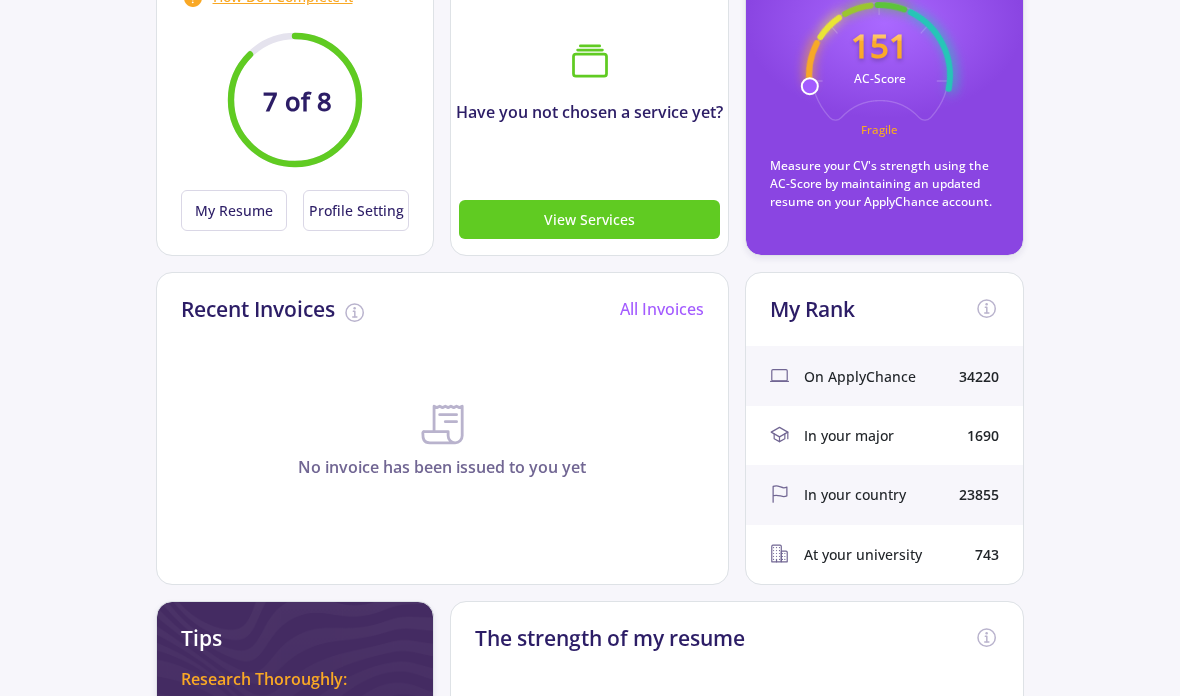 scroll, scrollTop: 274, scrollLeft: 0, axis: vertical 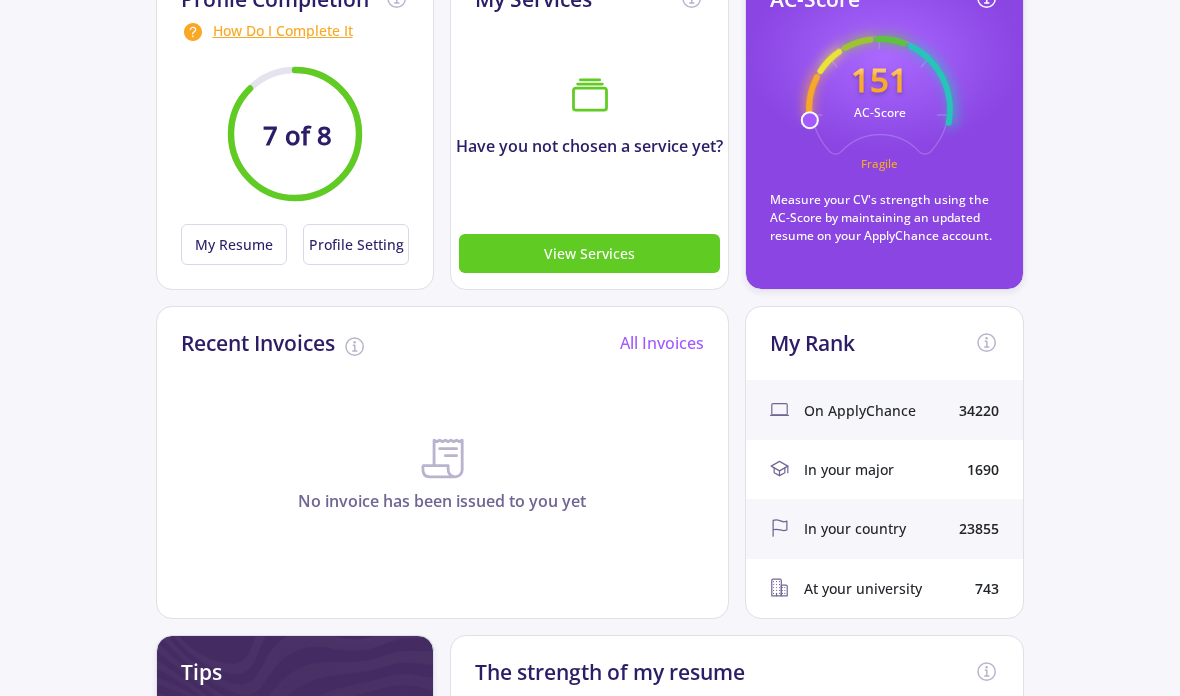 click on "My Resume" 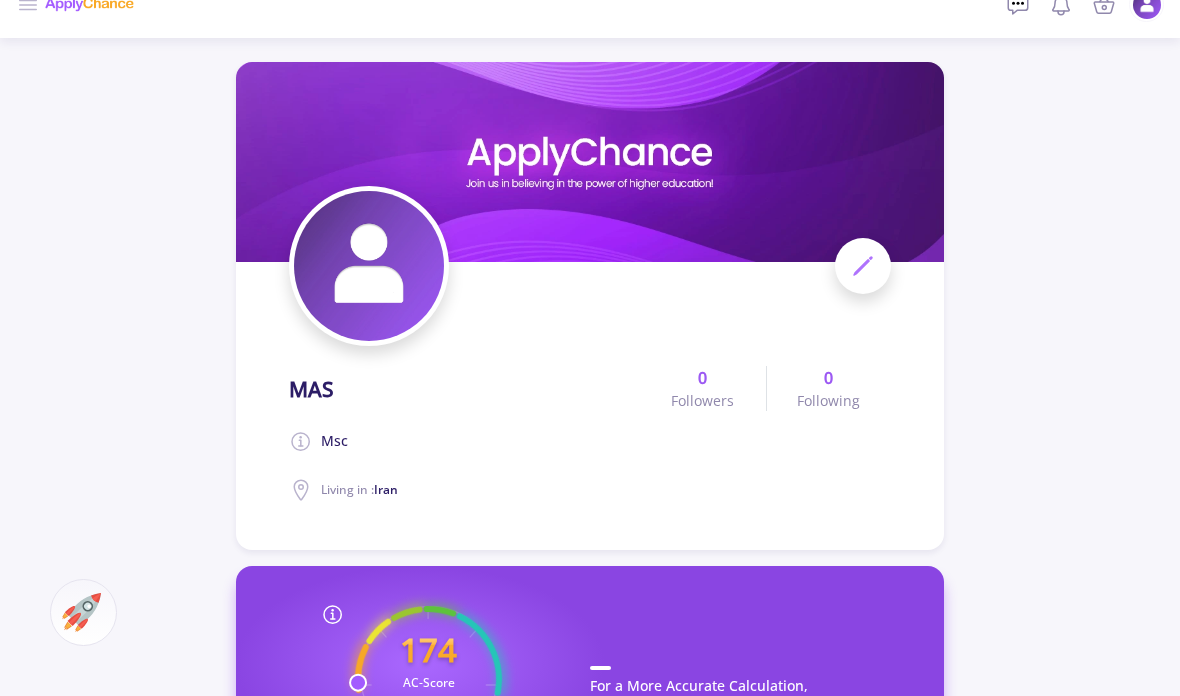 scroll, scrollTop: 0, scrollLeft: 0, axis: both 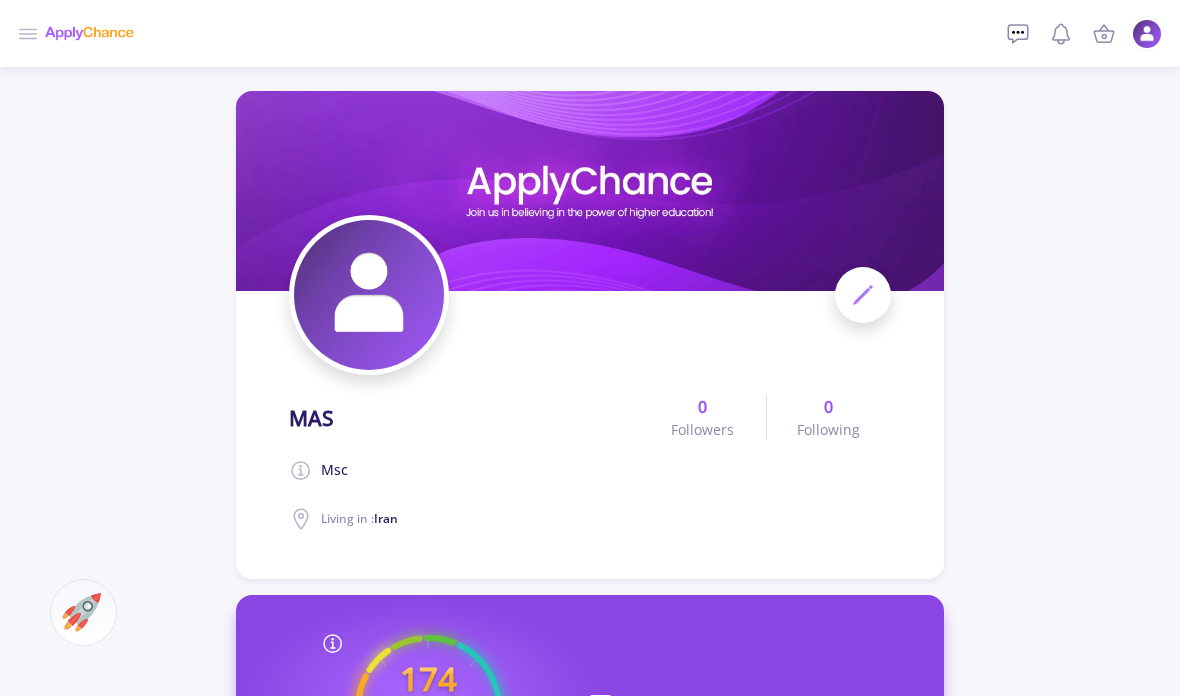 click 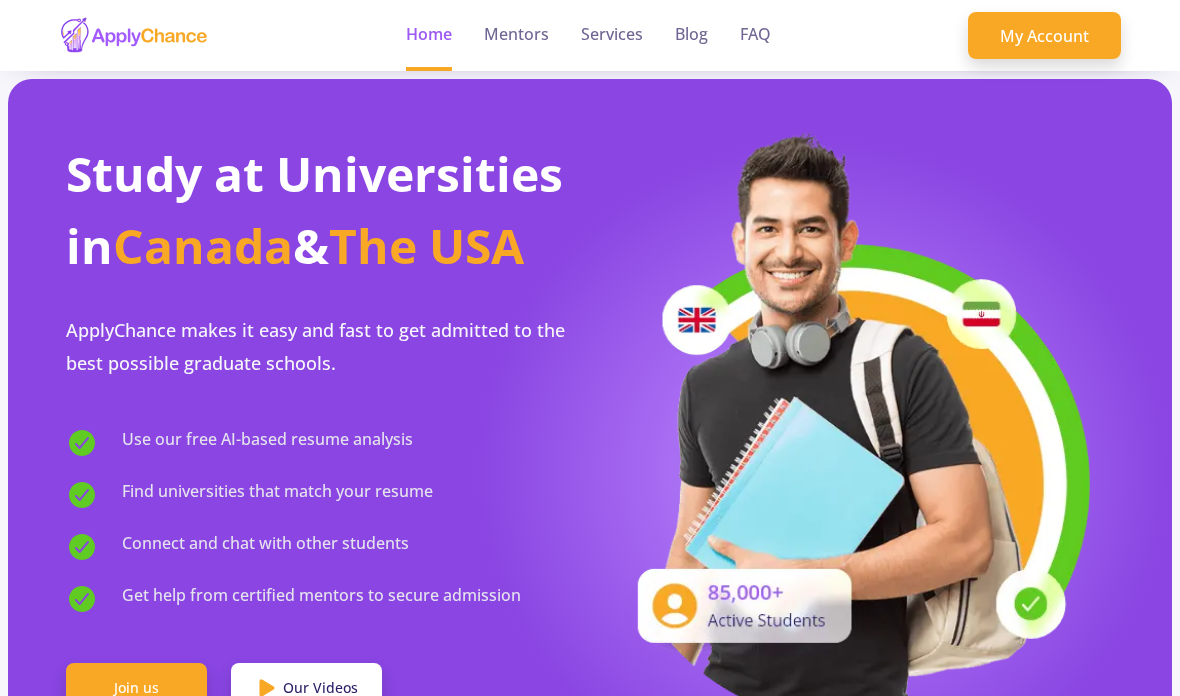 click on "Services" 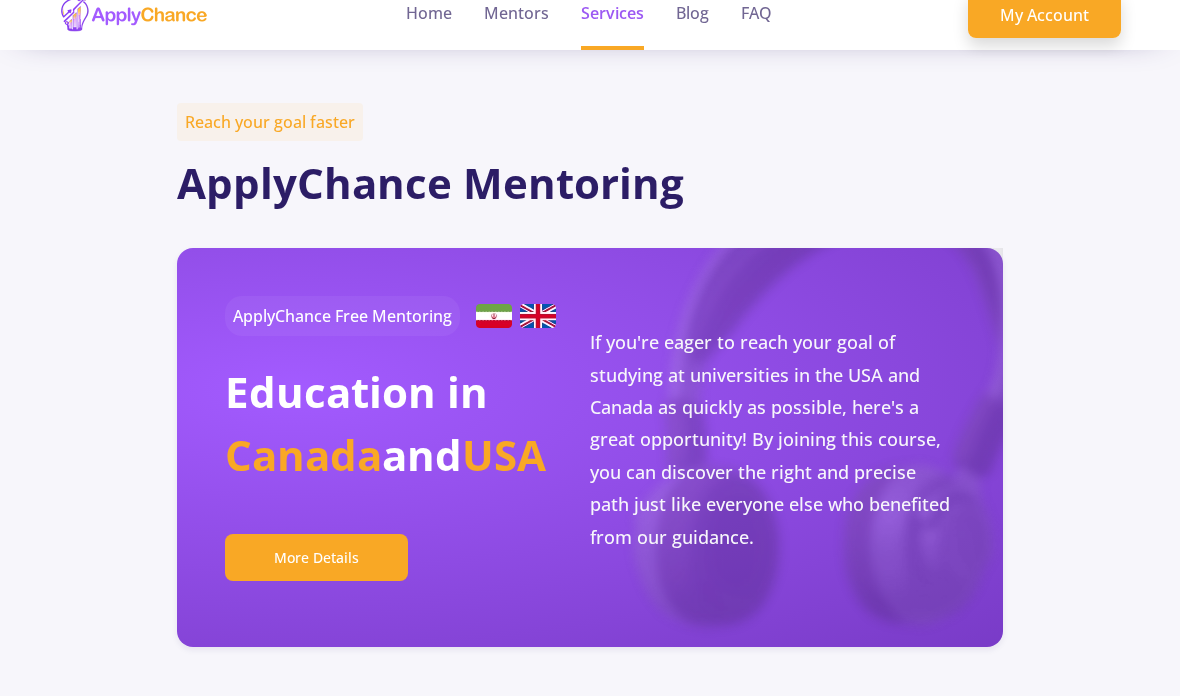 scroll, scrollTop: 0, scrollLeft: 0, axis: both 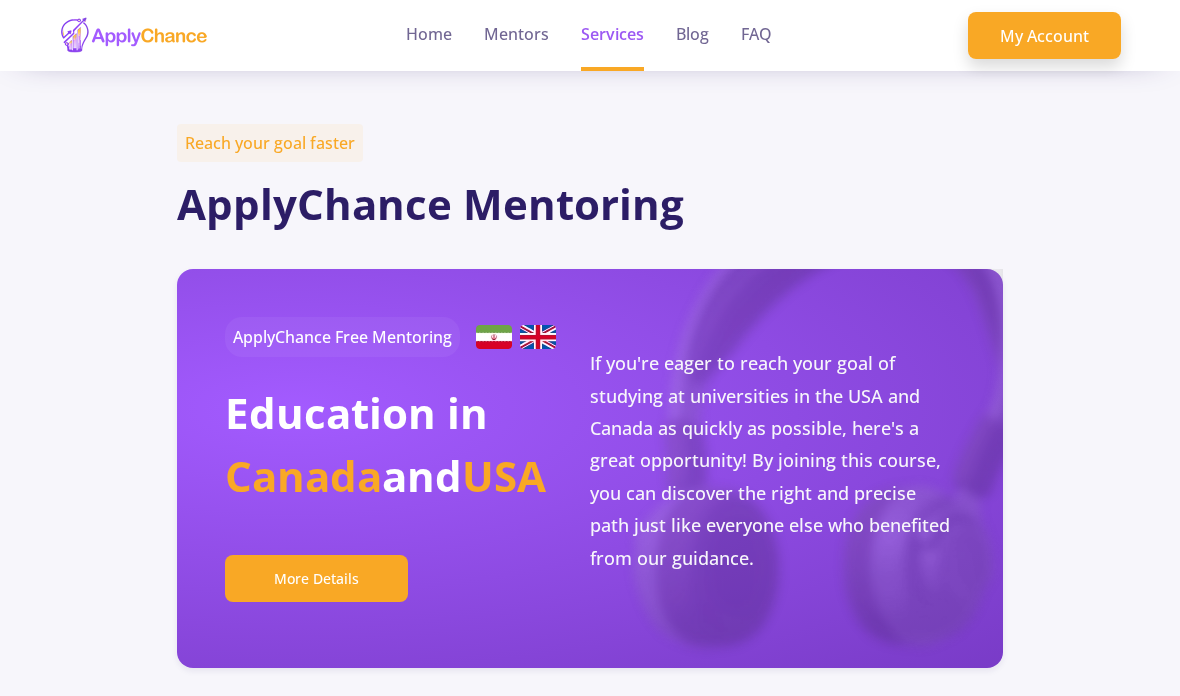 click on "My Account" 